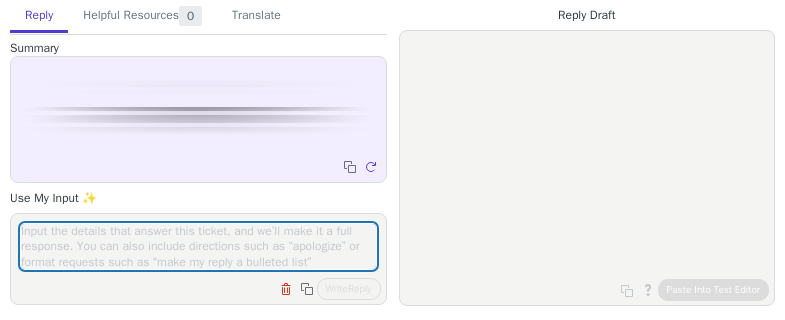 click at bounding box center [198, 246] 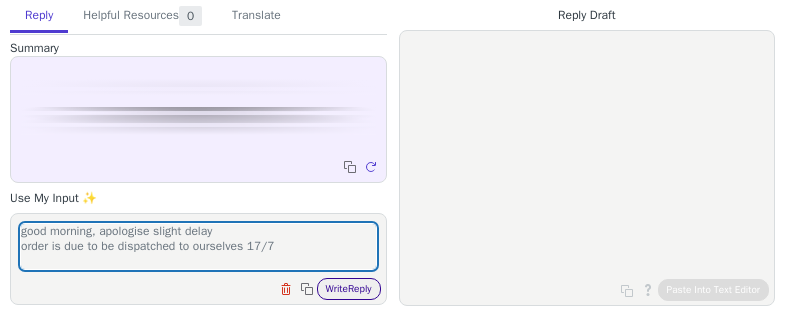 type on "good morning, apologise slight delay
order is due to be dispatched to ourselves 17/7" 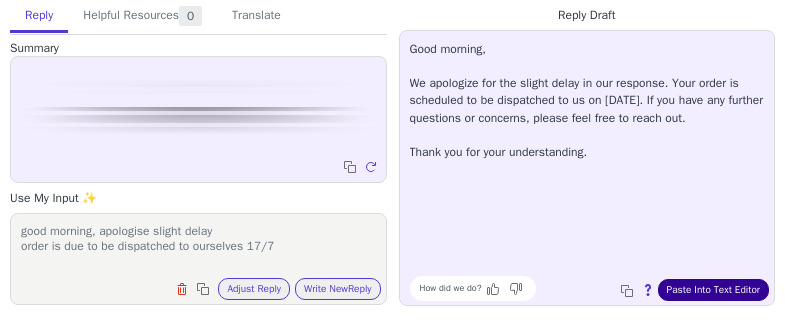 click on "Paste Into Text Editor" at bounding box center (713, 290) 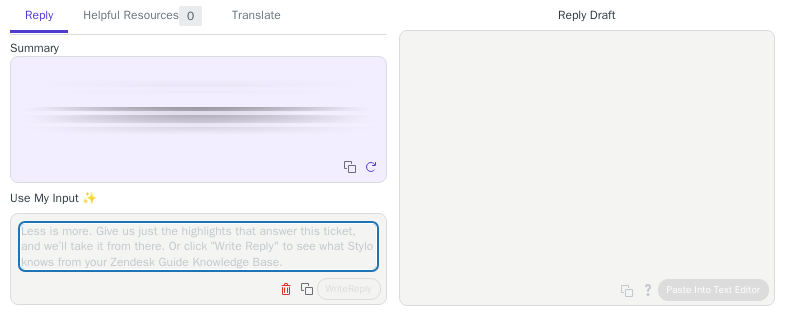 click at bounding box center (198, 246) 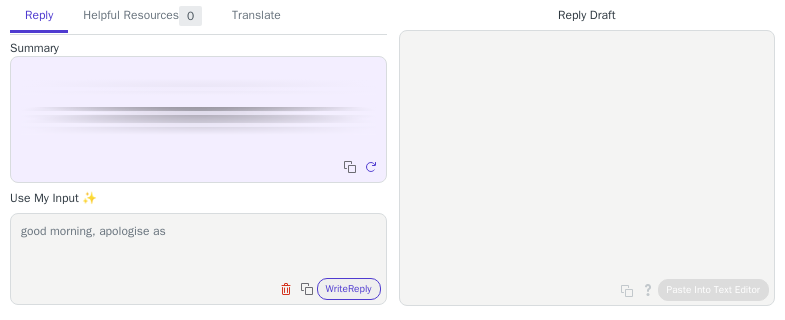 paste on "AEM Recirculation-Style Water/Methanol Injection Pump" 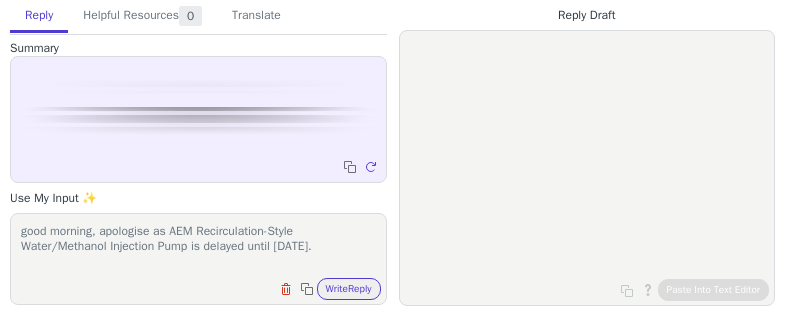 scroll, scrollTop: 17, scrollLeft: 0, axis: vertical 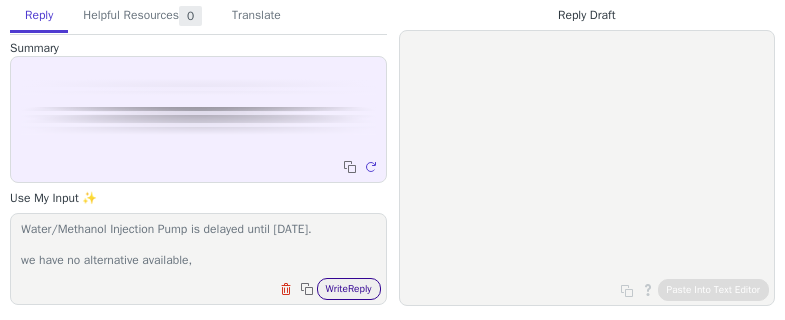type on "good morning, apologise as AEM Recirculation-Style Water/Methanol Injection Pump is delayed until [DATE].
we have no alternative available,
there is a similar product available" 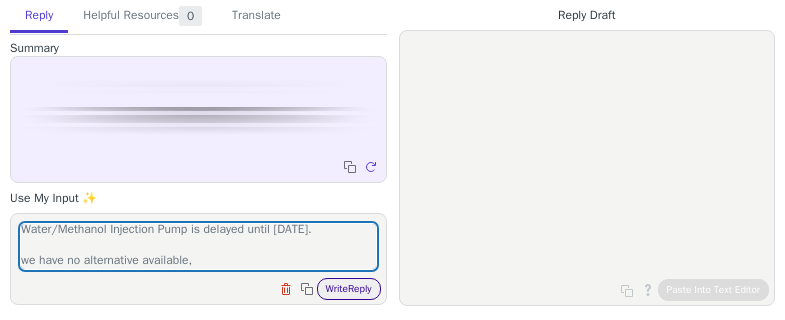 click on "Write  Reply" at bounding box center (349, 289) 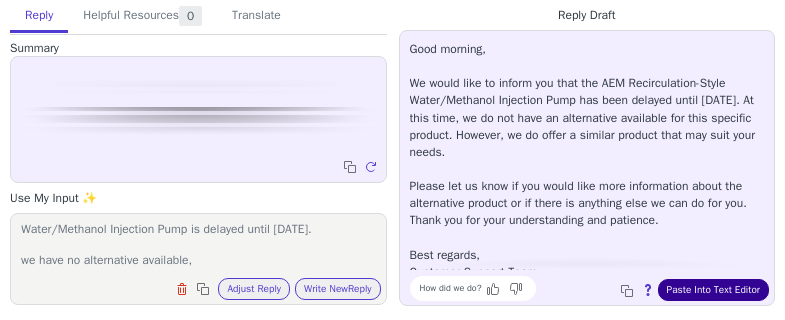 click on "Paste Into Text Editor" at bounding box center (713, 290) 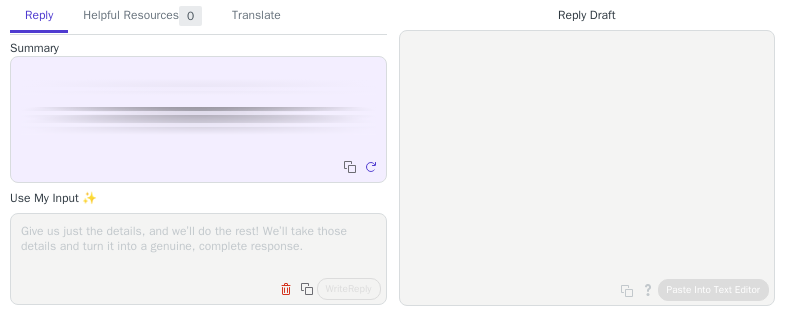 click on "Clear field Copy to clipboard Write  Reply" at bounding box center (198, 259) 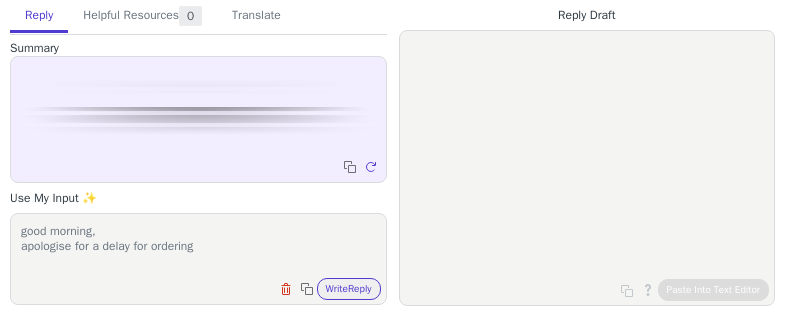 drag, startPoint x: 241, startPoint y: 259, endPoint x: 330, endPoint y: 243, distance: 90.426765 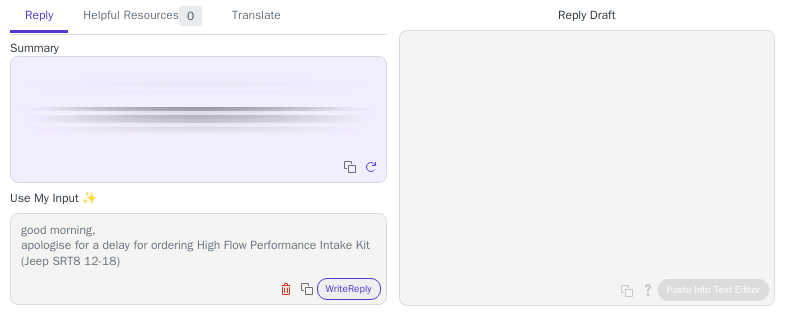 scroll, scrollTop: 17, scrollLeft: 0, axis: vertical 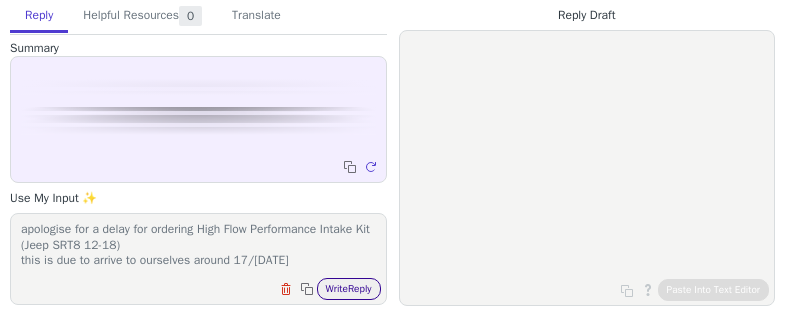 type on "good morning,
apologise for a delay for ordering High Flow Performance Intake Kit (Jeep SRT8 12-18)
this is due to arrive to ourselves around 17/[DATE]" 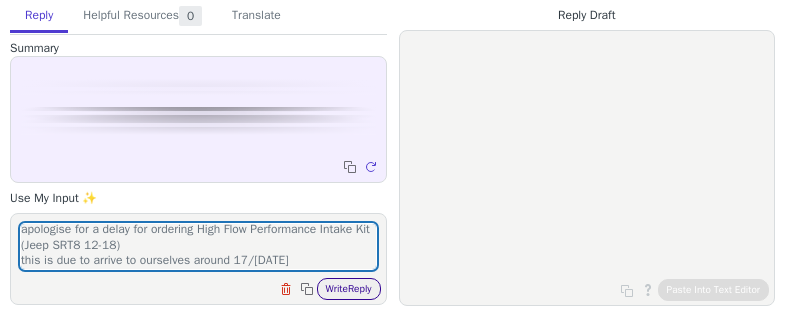 click on "Write  Reply" at bounding box center (349, 289) 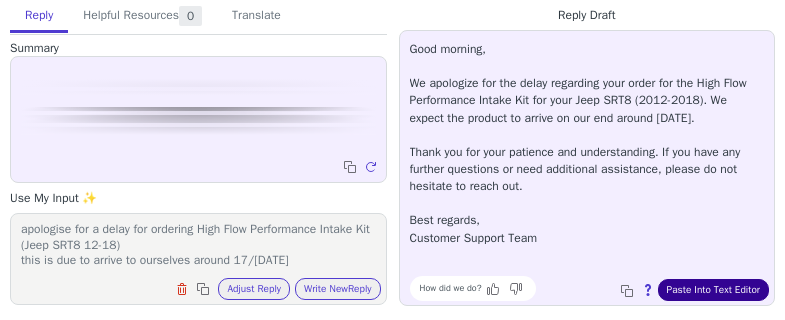 click on "Paste Into Text Editor" at bounding box center [713, 290] 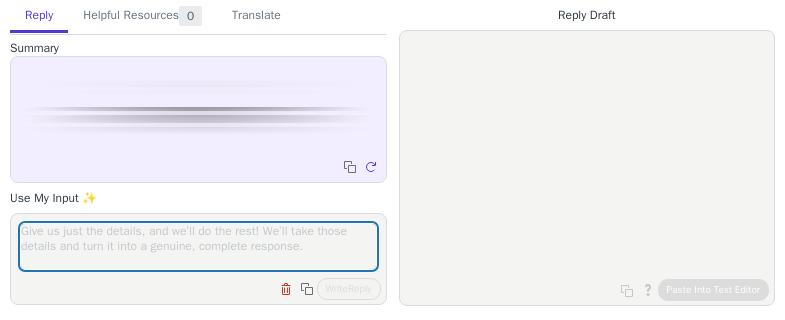 scroll, scrollTop: 0, scrollLeft: 0, axis: both 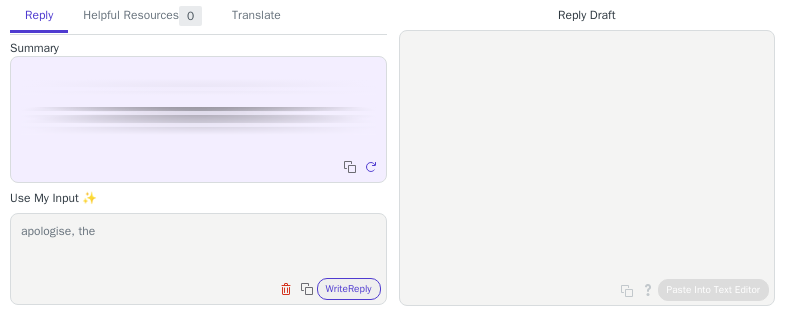 click on "apologise, the" at bounding box center (198, 246) 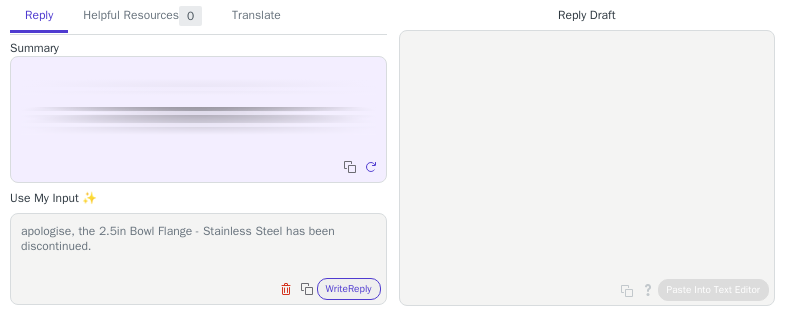 scroll, scrollTop: 1, scrollLeft: 0, axis: vertical 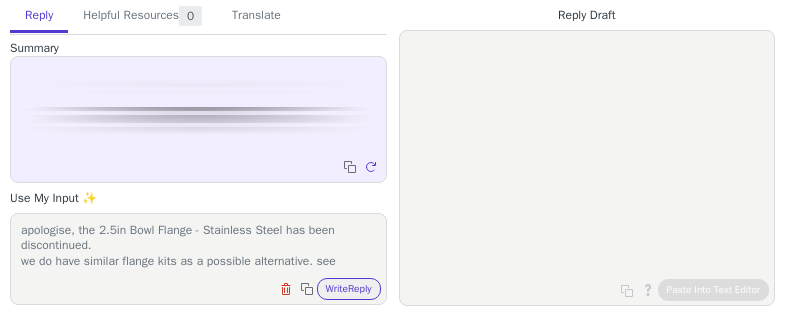 paste on "https://www.example.com.au/Vibrant-Performance-2599" 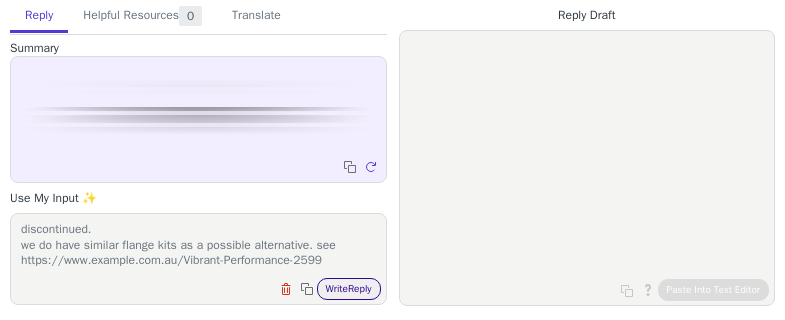 type on "apologise, the 2.5in Bowl Flange - Stainless Steel has been discontinued.
we do have similar flange kits as a possible alternative. see https://www.example.com.au/Vibrant-Performance-2599" 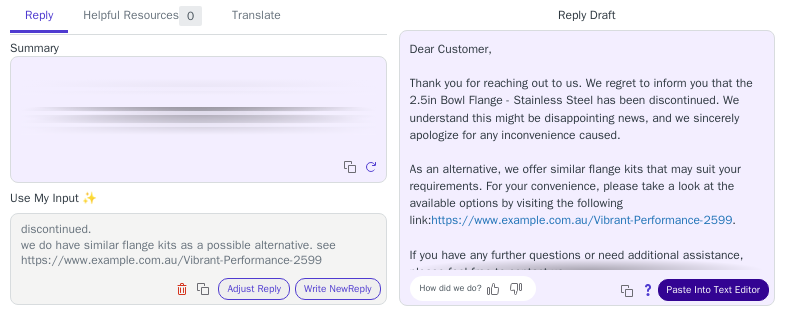 click on "Paste Into Text Editor" at bounding box center (713, 290) 